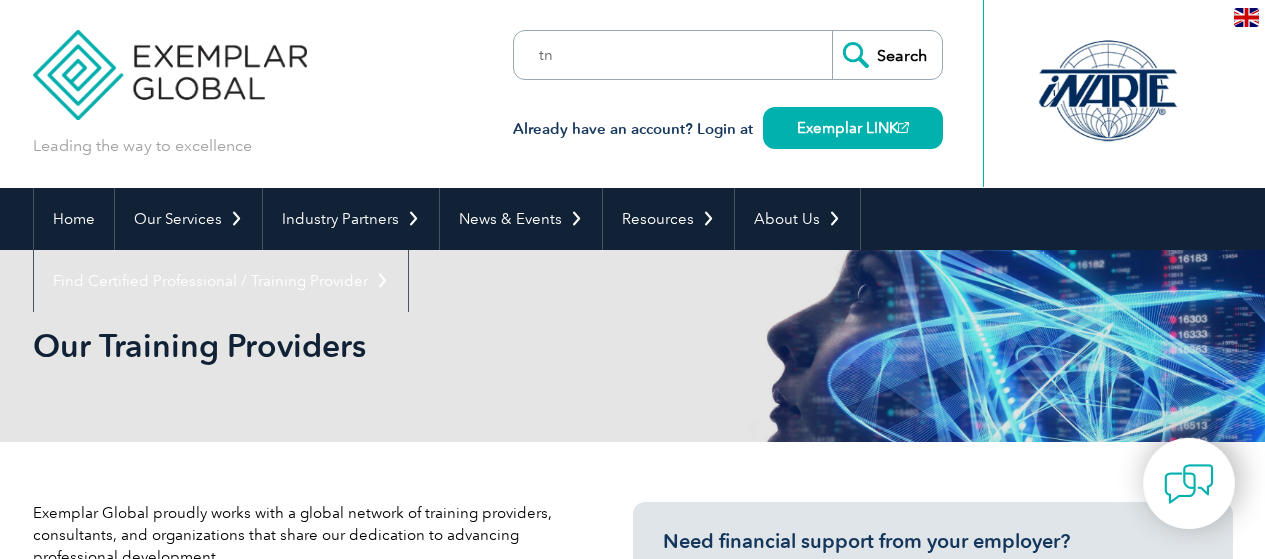 scroll, scrollTop: 0, scrollLeft: 0, axis: both 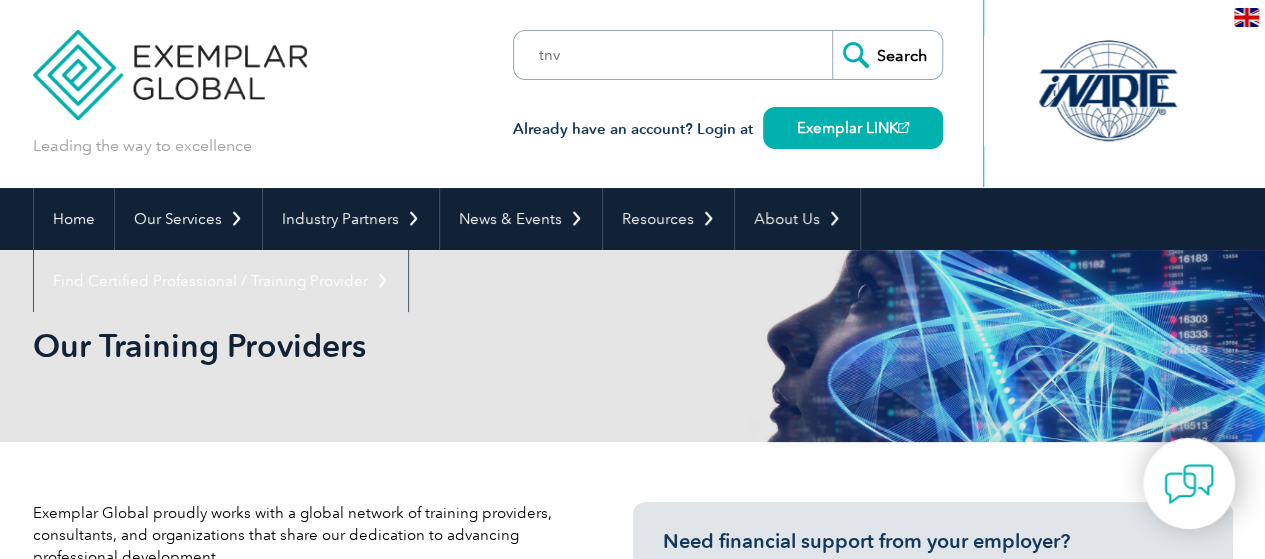 type on "tnv" 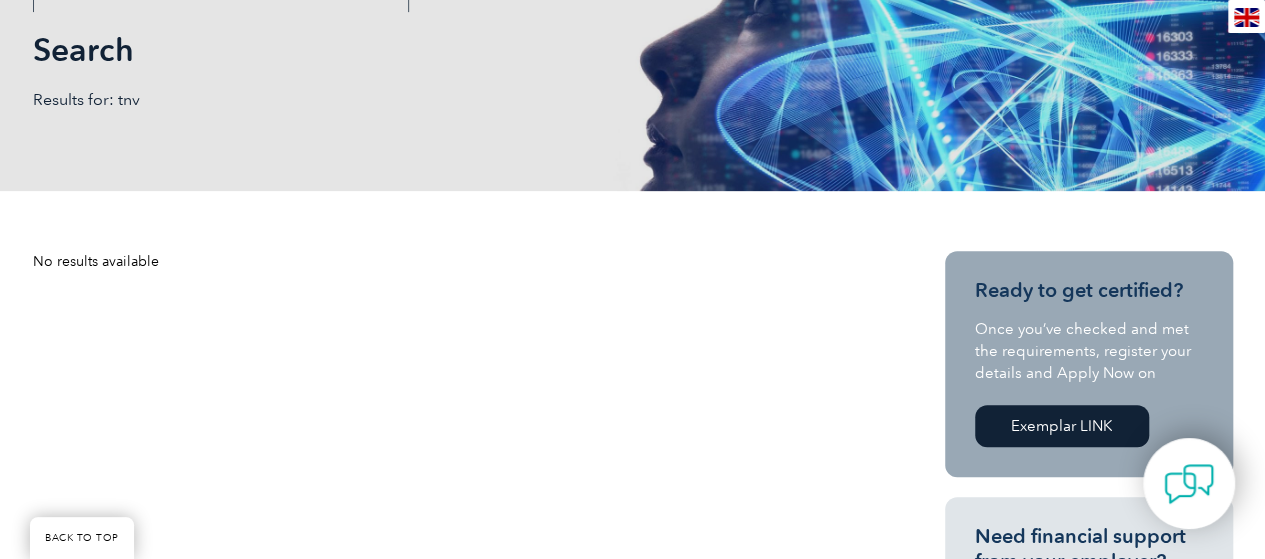 scroll, scrollTop: 0, scrollLeft: 0, axis: both 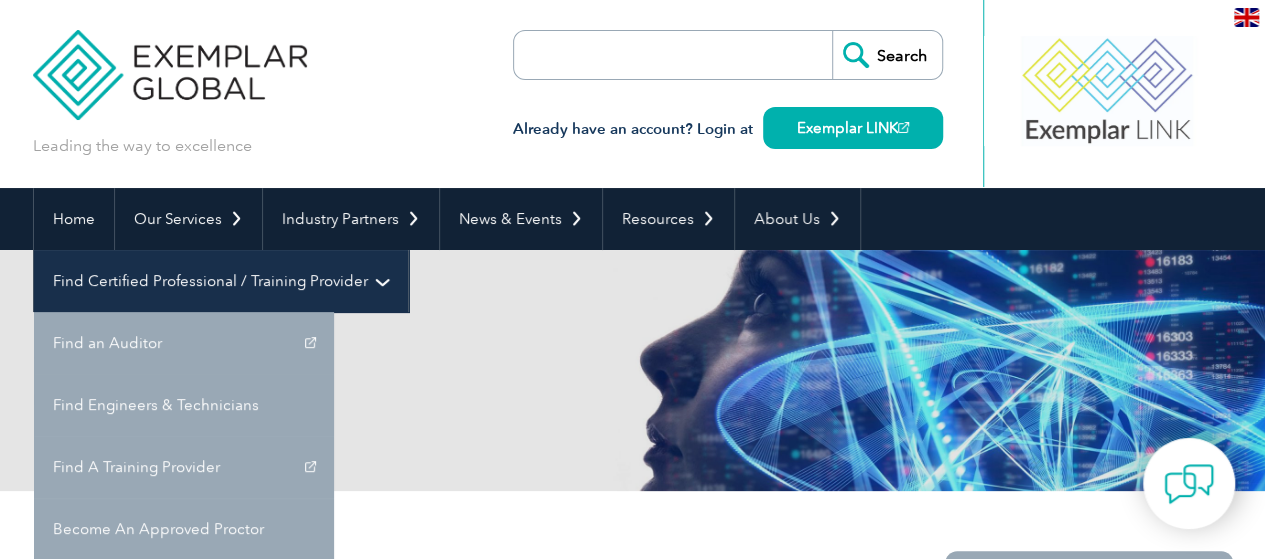 click on "Find Certified Professional / Training Provider" at bounding box center (221, 281) 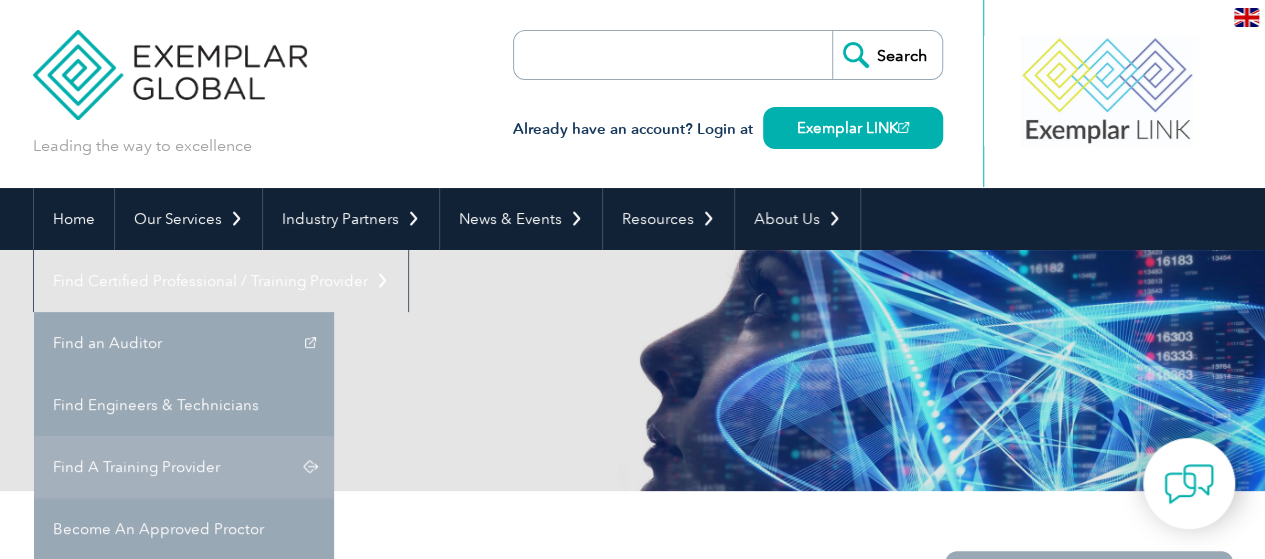 click on "Find A Training Provider" at bounding box center (184, 467) 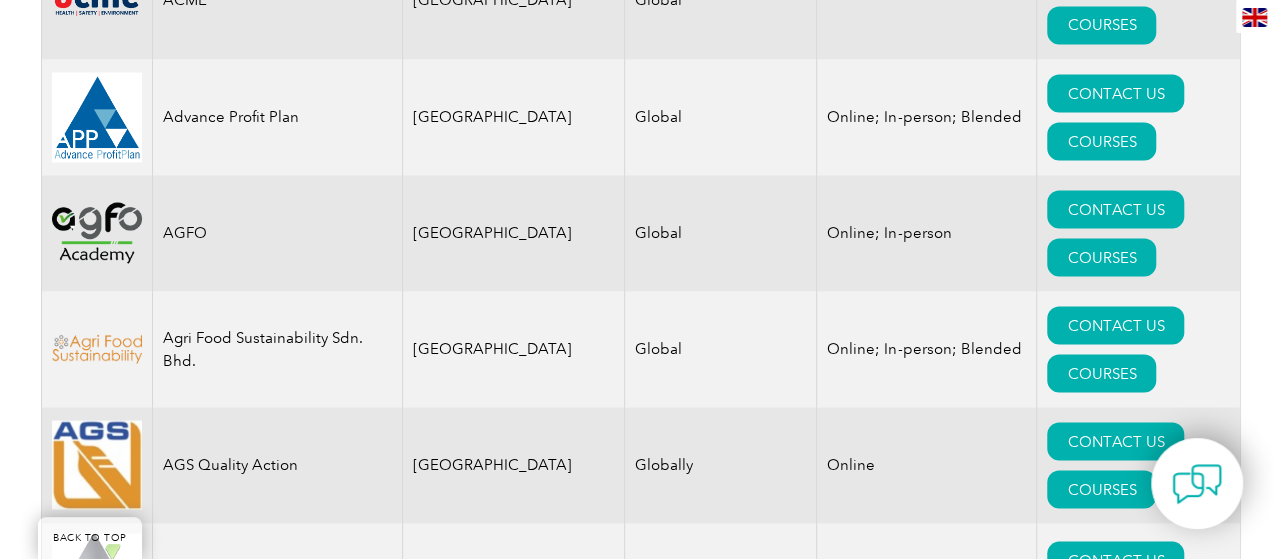 scroll, scrollTop: 1700, scrollLeft: 0, axis: vertical 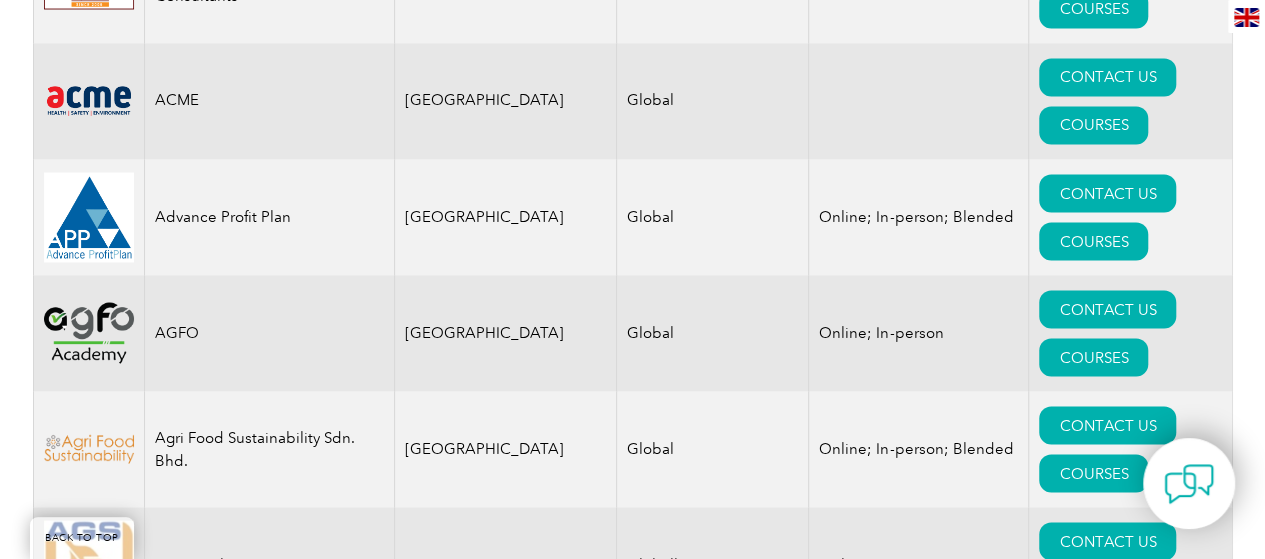 click on "COURSES" at bounding box center (1093, 589) 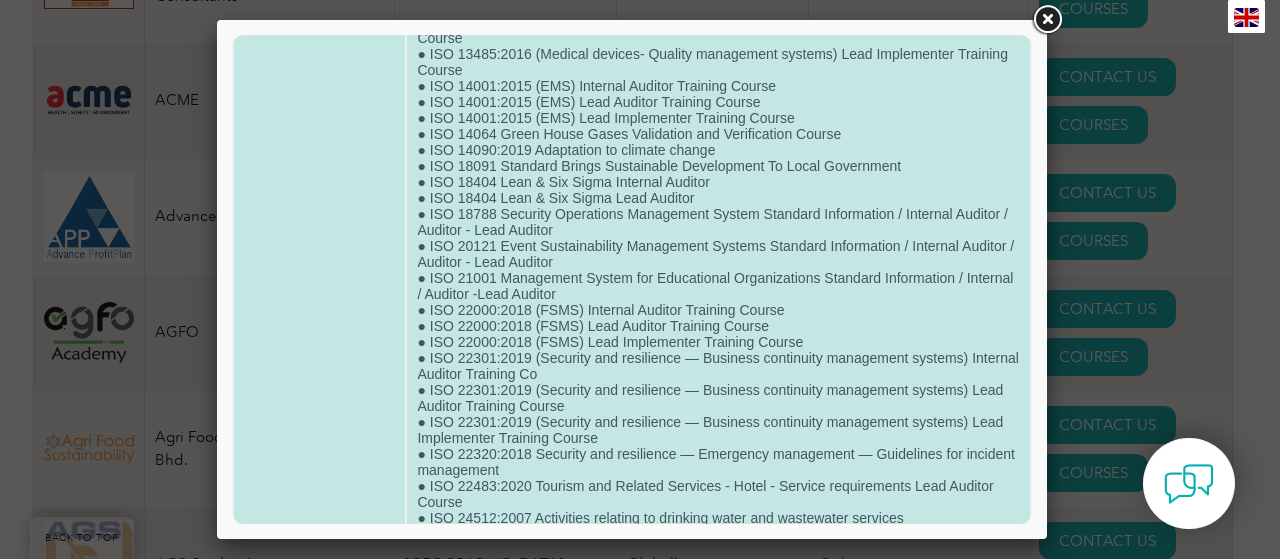 scroll, scrollTop: 600, scrollLeft: 0, axis: vertical 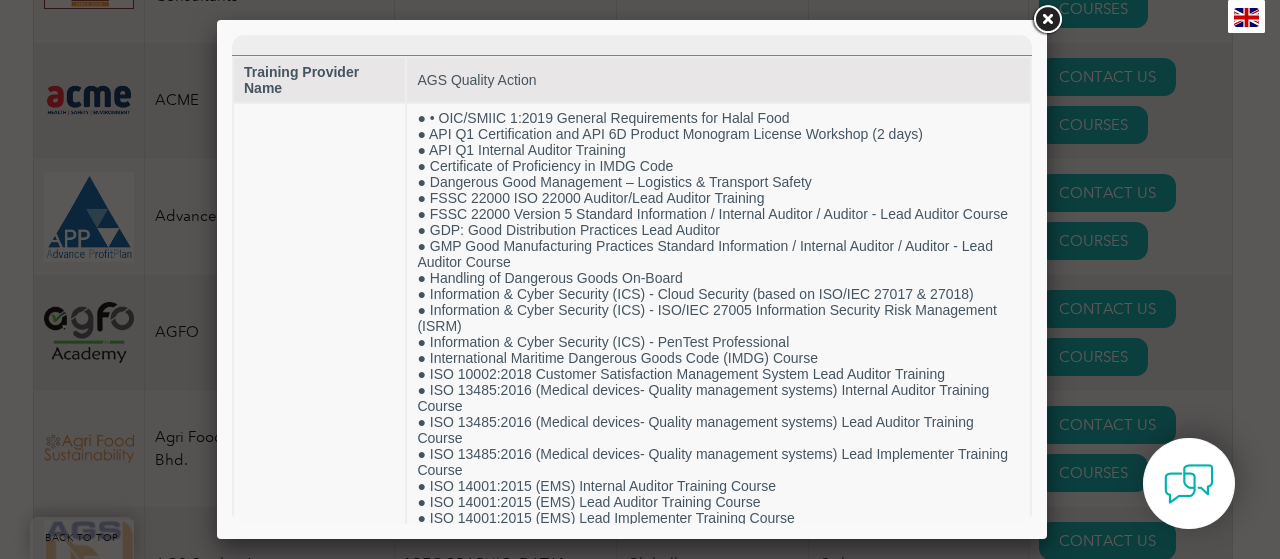 click at bounding box center [1047, 20] 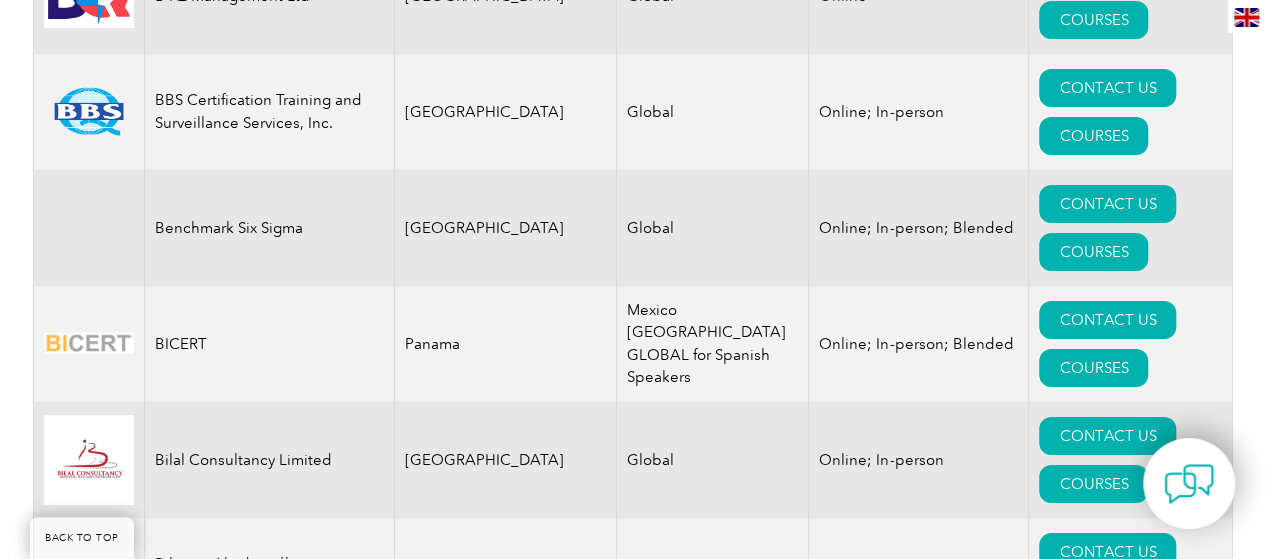 scroll, scrollTop: 3800, scrollLeft: 0, axis: vertical 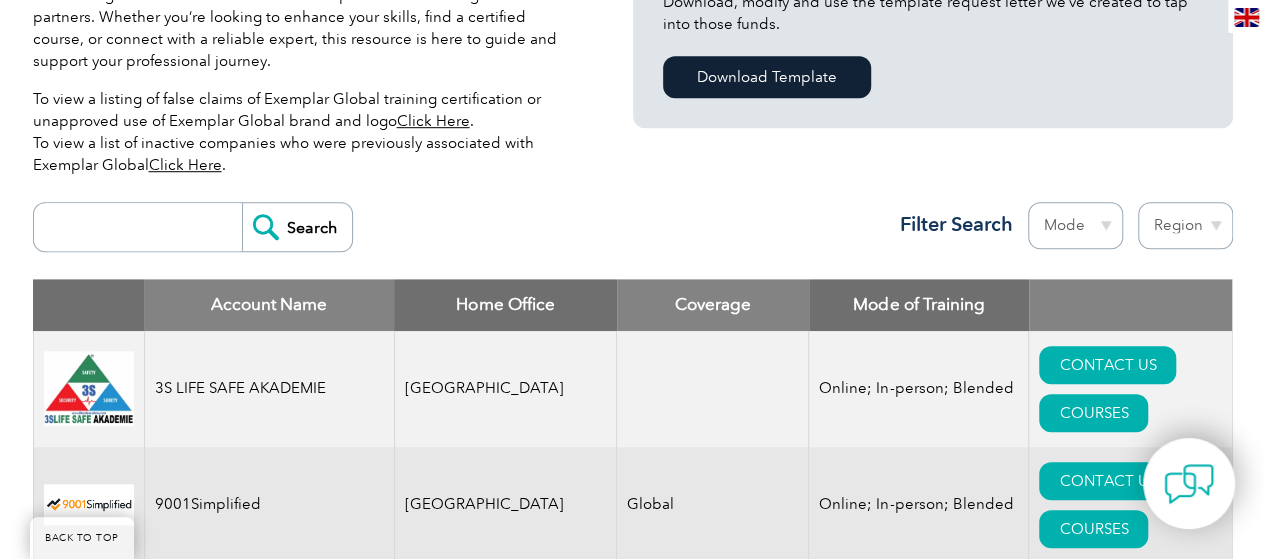 click at bounding box center [143, 227] 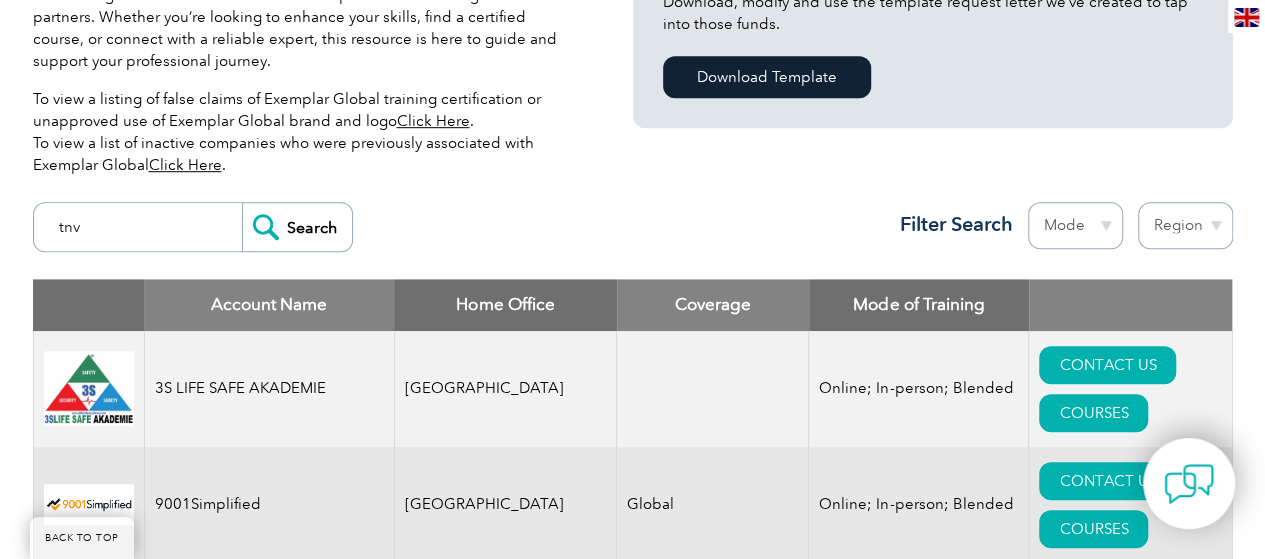 type on "tnv" 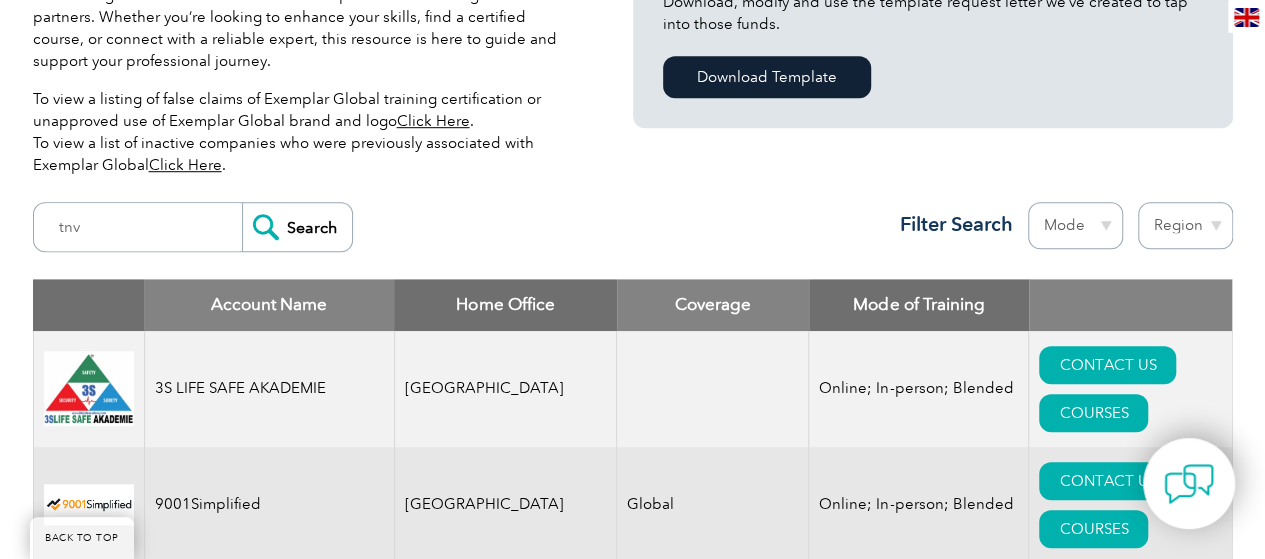 click on "Search" at bounding box center [297, 227] 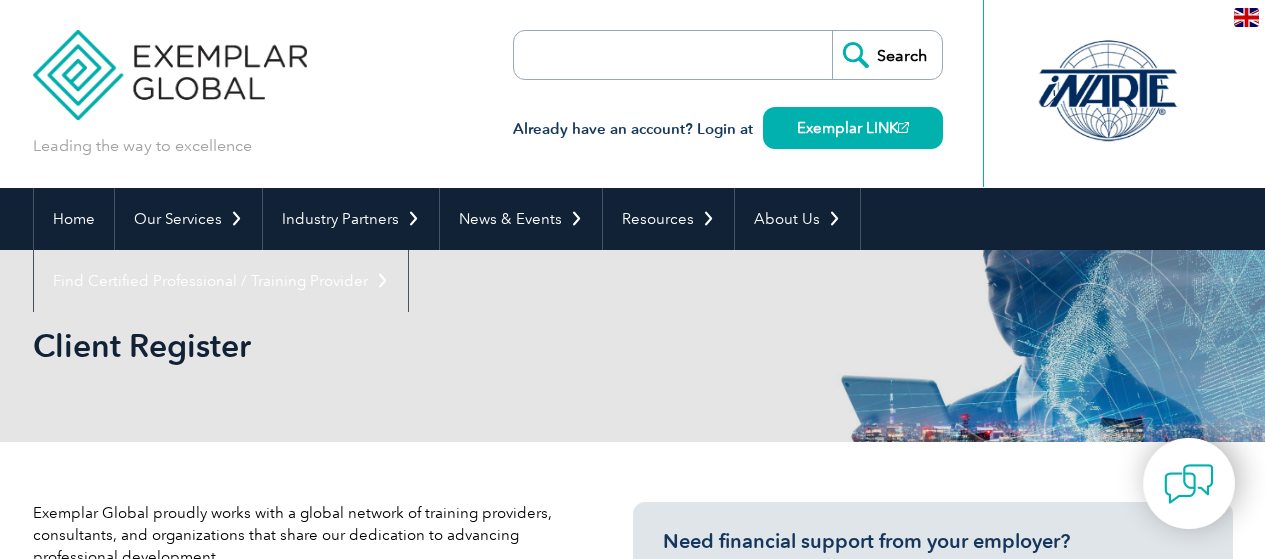 scroll, scrollTop: 0, scrollLeft: 0, axis: both 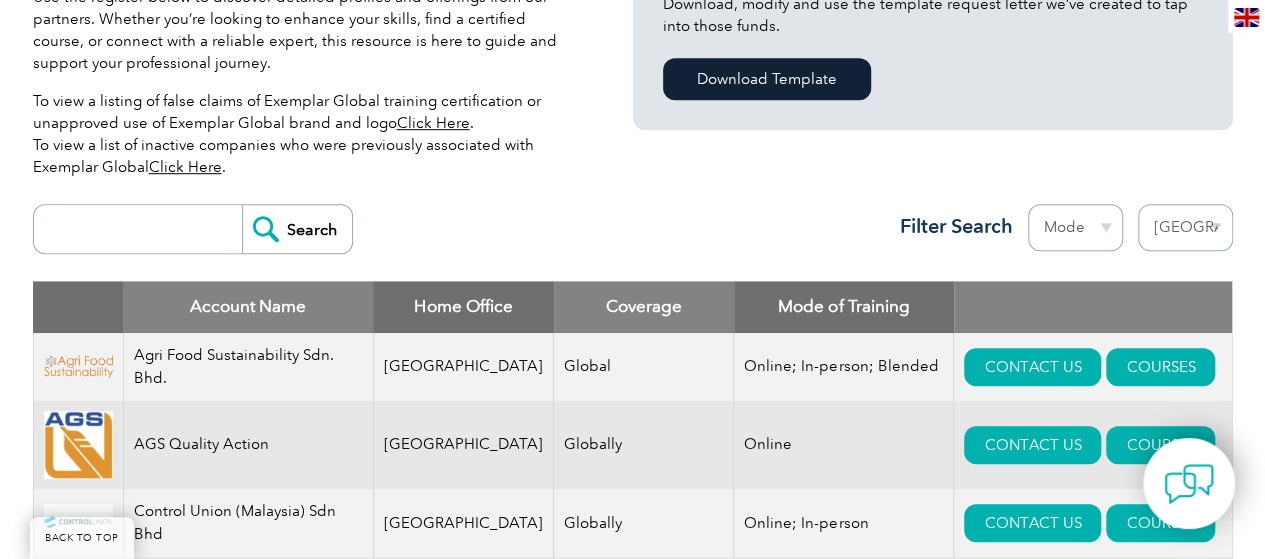 click on "Region   Australia   Bahrain   Bangladesh   Brazil   Canada   Colombia   Dominican Republic   Egypt   India   Indonesia   Iraq   Ireland   Jordan   Korea, Republic of   Malaysia   Malta   Mexico   Mongolia   Montenegro   Myanmar   Netherlands   New Zealand   Nigeria   Oman   Pakistan   Panama   Philippines   Portugal   Romania   Saudi Arabia   Serbia   Singapore   South Africa   Taiwan   Thailand   Trinidad and Tobago   Tunisia   Turkey   United Arab Emirates   United Kingdom   United States" at bounding box center [1185, 227] 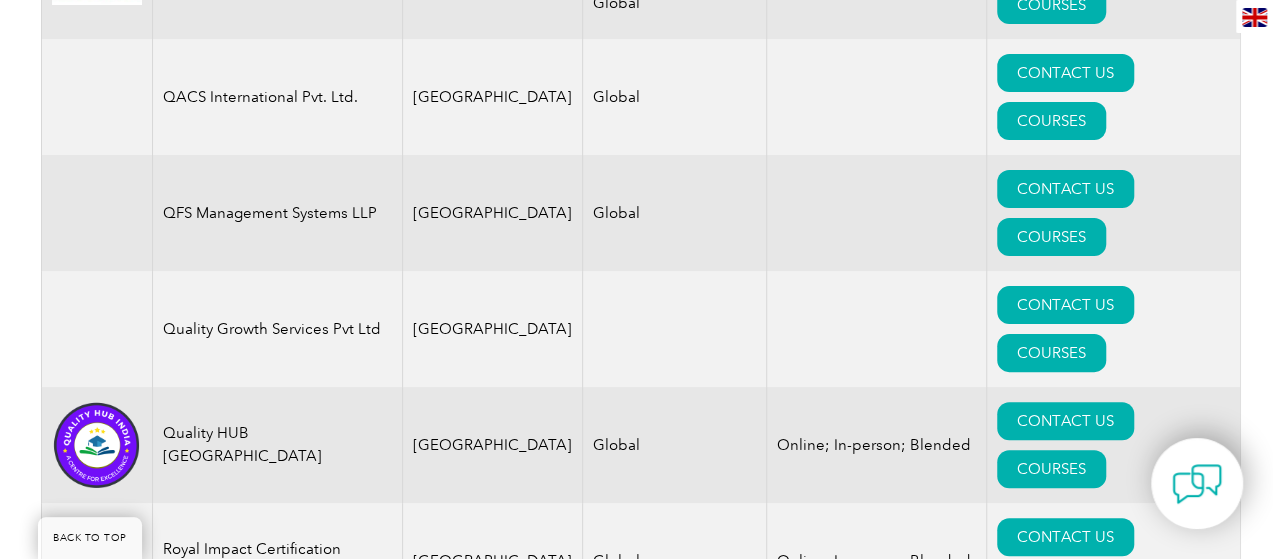scroll, scrollTop: 3898, scrollLeft: 0, axis: vertical 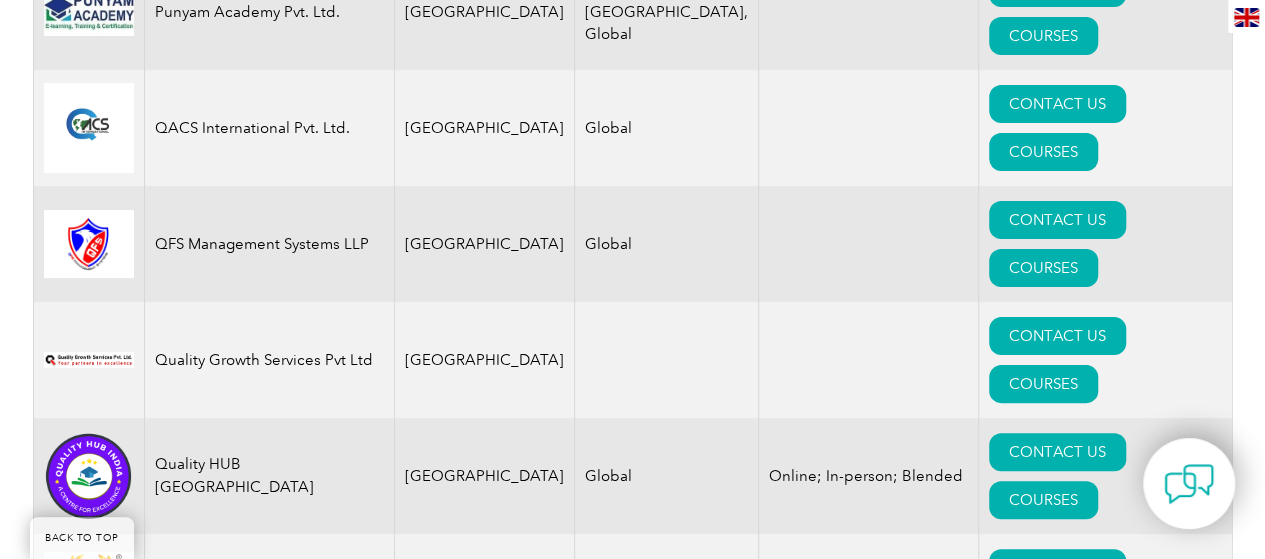 click on "COURSES" at bounding box center [1043, 1312] 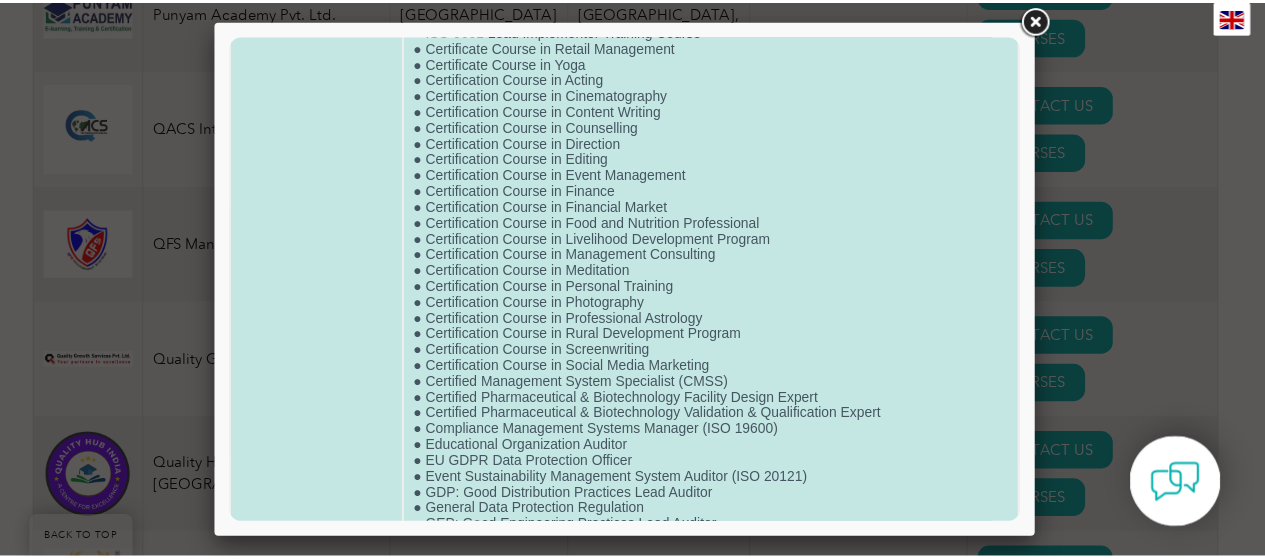 scroll, scrollTop: 0, scrollLeft: 0, axis: both 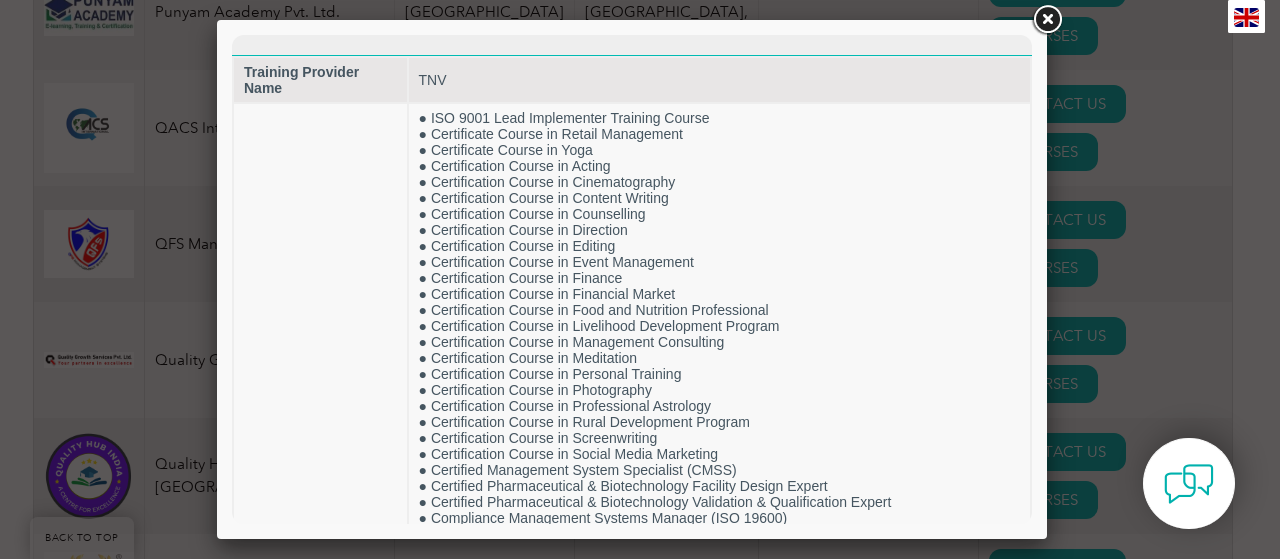 click at bounding box center (1047, 20) 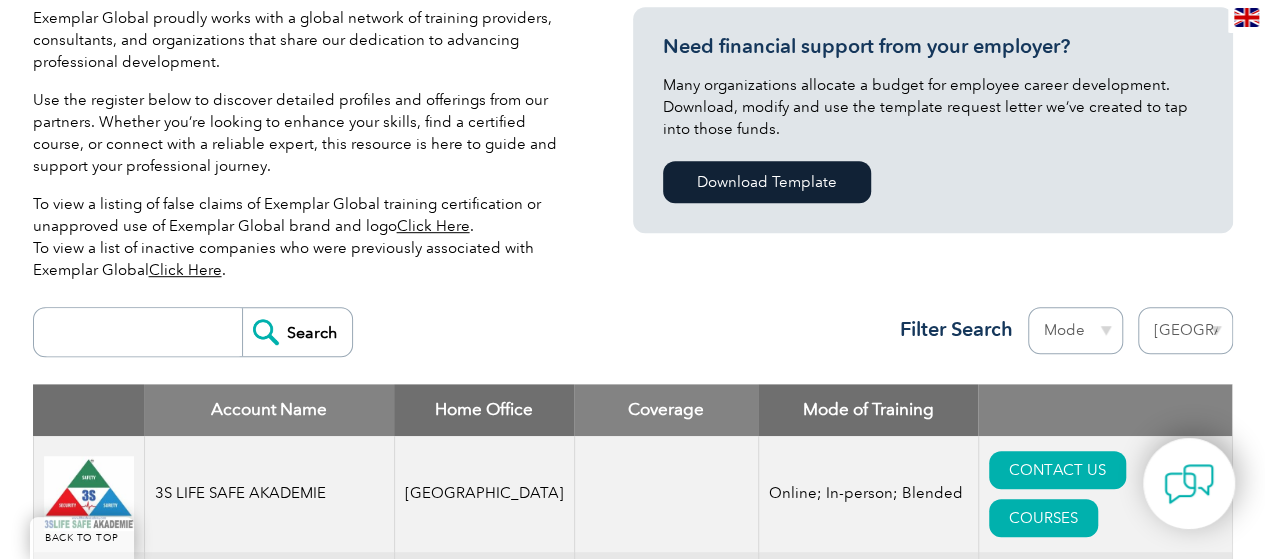 scroll, scrollTop: 598, scrollLeft: 0, axis: vertical 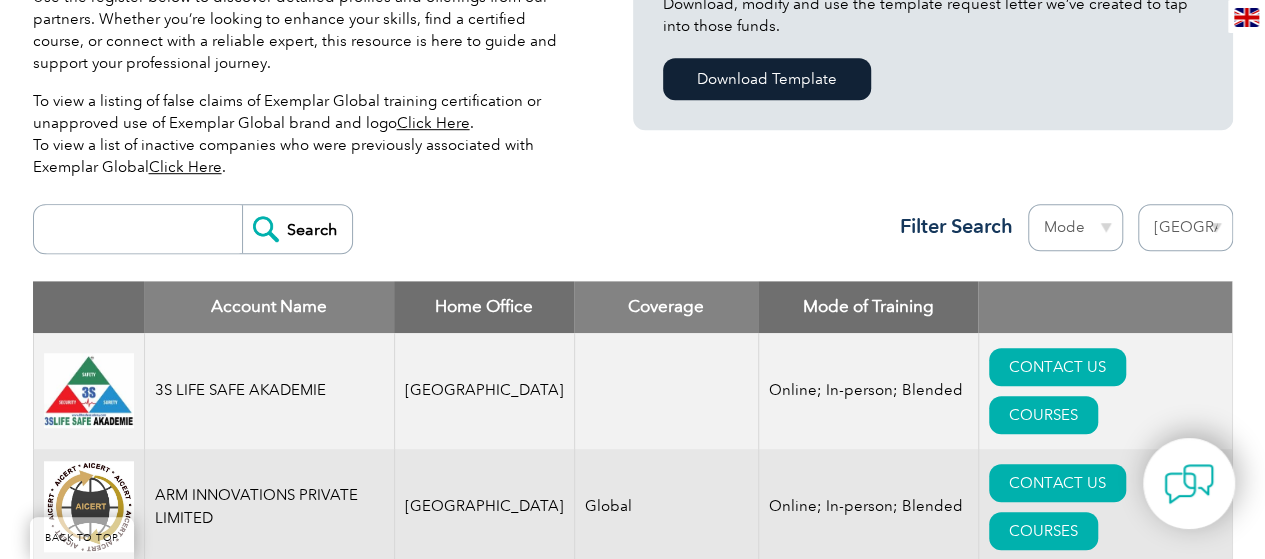 click on "Region   [GEOGRAPHIC_DATA]   [GEOGRAPHIC_DATA]   [GEOGRAPHIC_DATA]   [GEOGRAPHIC_DATA]   [GEOGRAPHIC_DATA]   [GEOGRAPHIC_DATA]   [GEOGRAPHIC_DATA]   [GEOGRAPHIC_DATA]   [GEOGRAPHIC_DATA]   [GEOGRAPHIC_DATA]   [GEOGRAPHIC_DATA]   [GEOGRAPHIC_DATA]   [GEOGRAPHIC_DATA]   [GEOGRAPHIC_DATA], [GEOGRAPHIC_DATA]   [GEOGRAPHIC_DATA]   [GEOGRAPHIC_DATA]   [GEOGRAPHIC_DATA]   [GEOGRAPHIC_DATA]   [GEOGRAPHIC_DATA]   [GEOGRAPHIC_DATA]   [GEOGRAPHIC_DATA]   [GEOGRAPHIC_DATA]   [GEOGRAPHIC_DATA]   [GEOGRAPHIC_DATA]   [GEOGRAPHIC_DATA]   [GEOGRAPHIC_DATA]   [GEOGRAPHIC_DATA]   [GEOGRAPHIC_DATA]   [GEOGRAPHIC_DATA]   [GEOGRAPHIC_DATA]   [GEOGRAPHIC_DATA]   [GEOGRAPHIC_DATA]   [GEOGRAPHIC_DATA]   [GEOGRAPHIC_DATA]   [GEOGRAPHIC_DATA]   [GEOGRAPHIC_DATA]   [GEOGRAPHIC_DATA]   [GEOGRAPHIC_DATA]   [GEOGRAPHIC_DATA]   [GEOGRAPHIC_DATA]" at bounding box center [1185, 227] 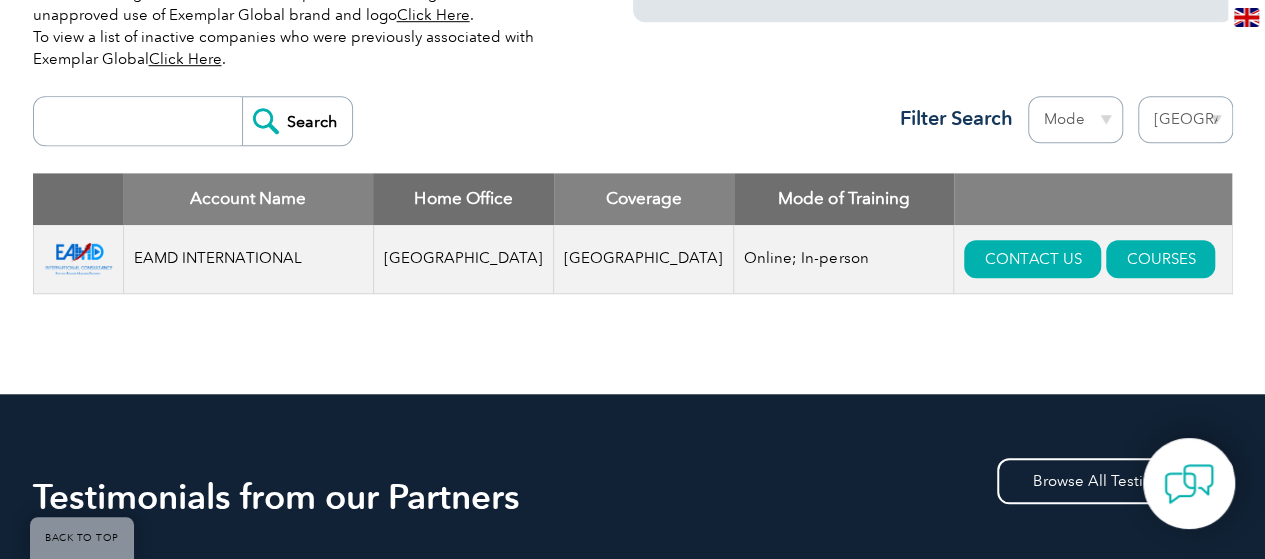 scroll, scrollTop: 598, scrollLeft: 0, axis: vertical 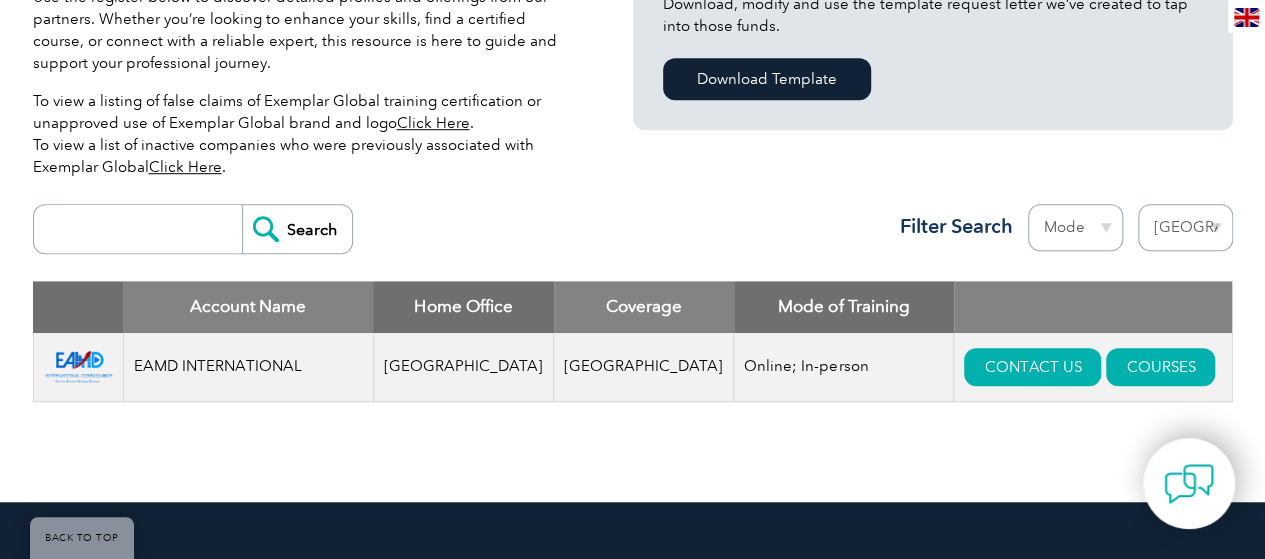 click on "Region   [GEOGRAPHIC_DATA]   [GEOGRAPHIC_DATA]   [GEOGRAPHIC_DATA]   [GEOGRAPHIC_DATA]   [GEOGRAPHIC_DATA]   [GEOGRAPHIC_DATA]   [GEOGRAPHIC_DATA]   [GEOGRAPHIC_DATA]   [GEOGRAPHIC_DATA]   [GEOGRAPHIC_DATA]   [GEOGRAPHIC_DATA]   [GEOGRAPHIC_DATA]   [GEOGRAPHIC_DATA]   [GEOGRAPHIC_DATA], [GEOGRAPHIC_DATA]   [GEOGRAPHIC_DATA]   [GEOGRAPHIC_DATA]   [GEOGRAPHIC_DATA]   [GEOGRAPHIC_DATA]   [GEOGRAPHIC_DATA]   [GEOGRAPHIC_DATA]   [GEOGRAPHIC_DATA]   [GEOGRAPHIC_DATA]   [GEOGRAPHIC_DATA]   [GEOGRAPHIC_DATA]   [GEOGRAPHIC_DATA]   [GEOGRAPHIC_DATA]   [GEOGRAPHIC_DATA]   [GEOGRAPHIC_DATA]   [GEOGRAPHIC_DATA]   [GEOGRAPHIC_DATA]   [GEOGRAPHIC_DATA]   [GEOGRAPHIC_DATA]   [GEOGRAPHIC_DATA]   [GEOGRAPHIC_DATA]   [GEOGRAPHIC_DATA]   [GEOGRAPHIC_DATA]   [GEOGRAPHIC_DATA]   [GEOGRAPHIC_DATA]   [GEOGRAPHIC_DATA]   [GEOGRAPHIC_DATA]" at bounding box center [1185, 227] 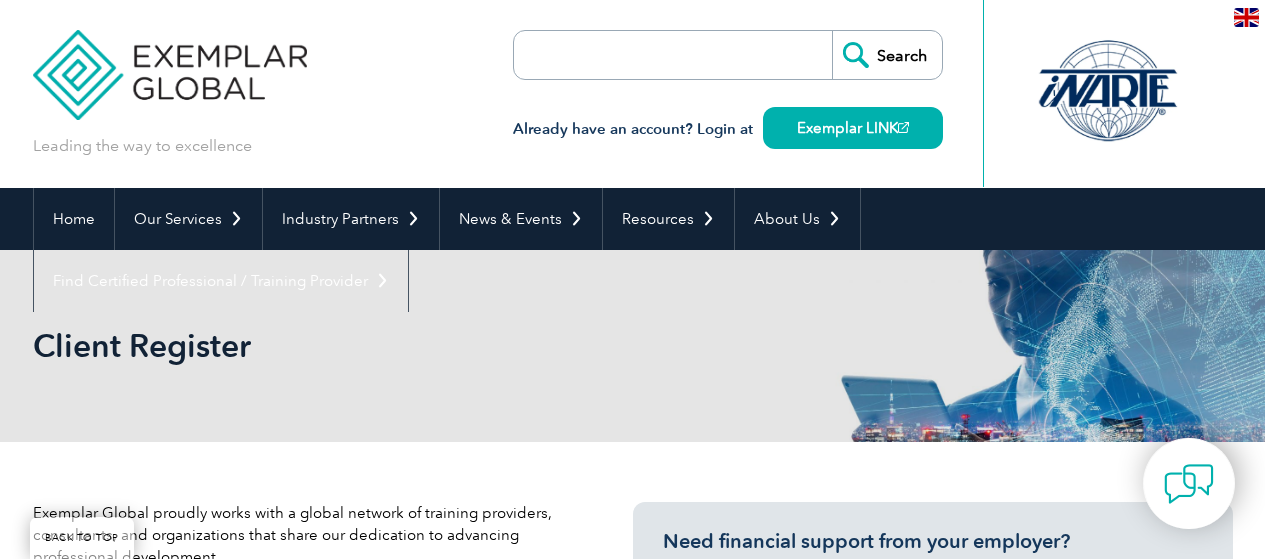 select on "[GEOGRAPHIC_DATA]" 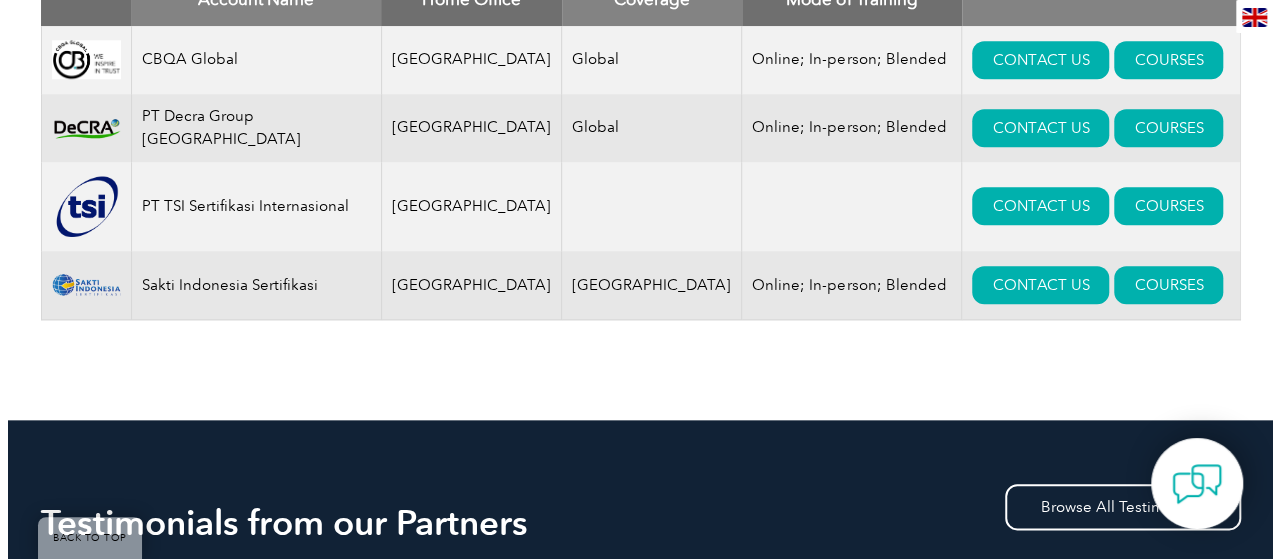 scroll, scrollTop: 800, scrollLeft: 0, axis: vertical 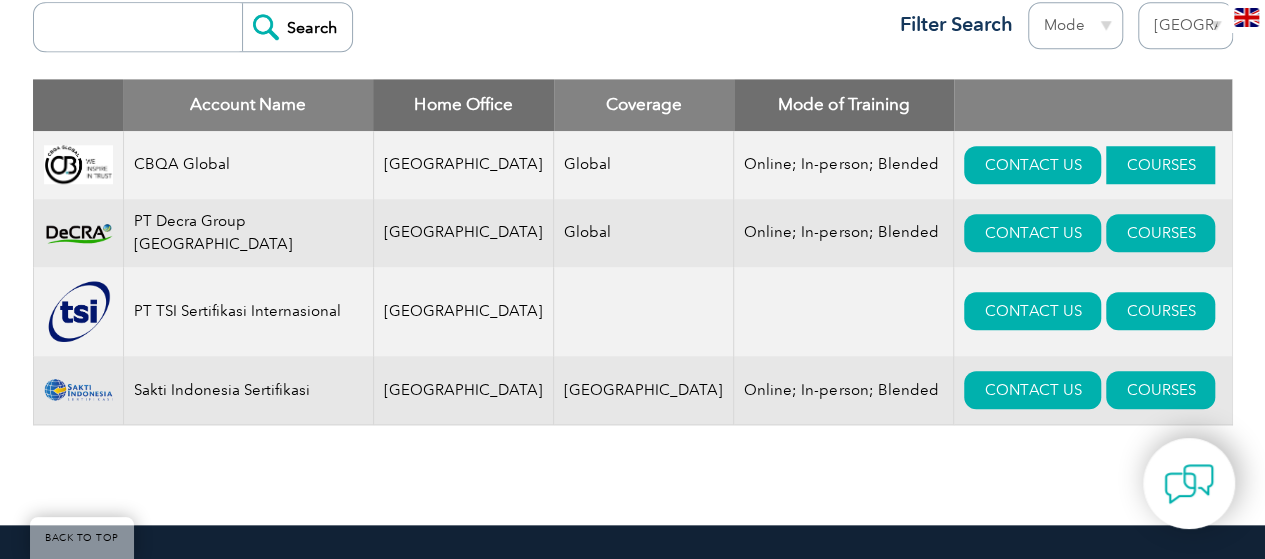 click on "COURSES" at bounding box center (1160, 165) 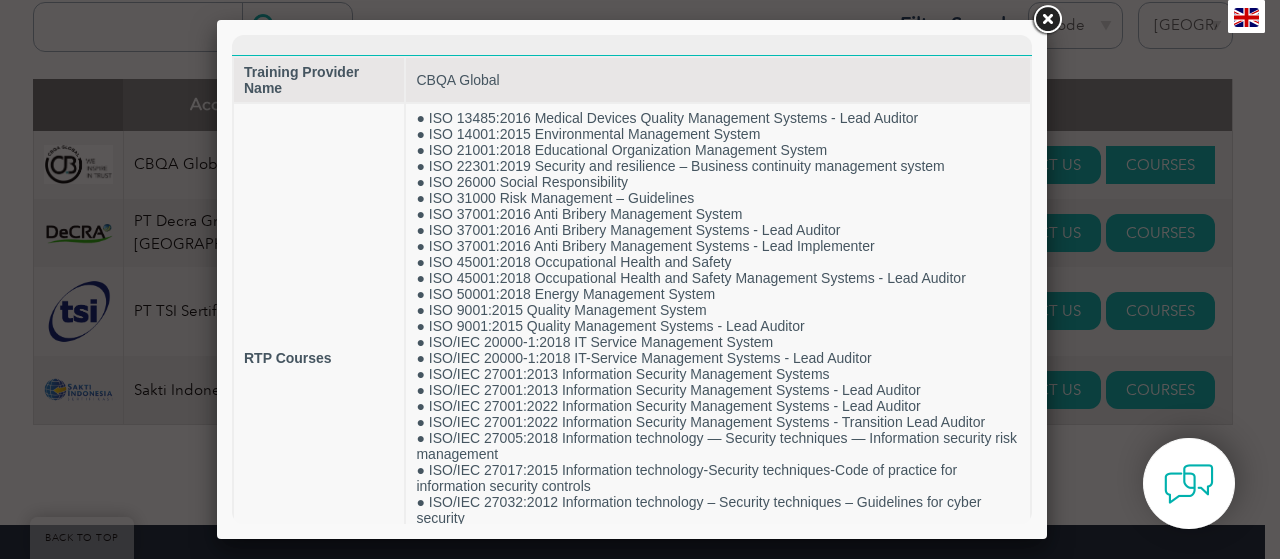 scroll, scrollTop: 0, scrollLeft: 0, axis: both 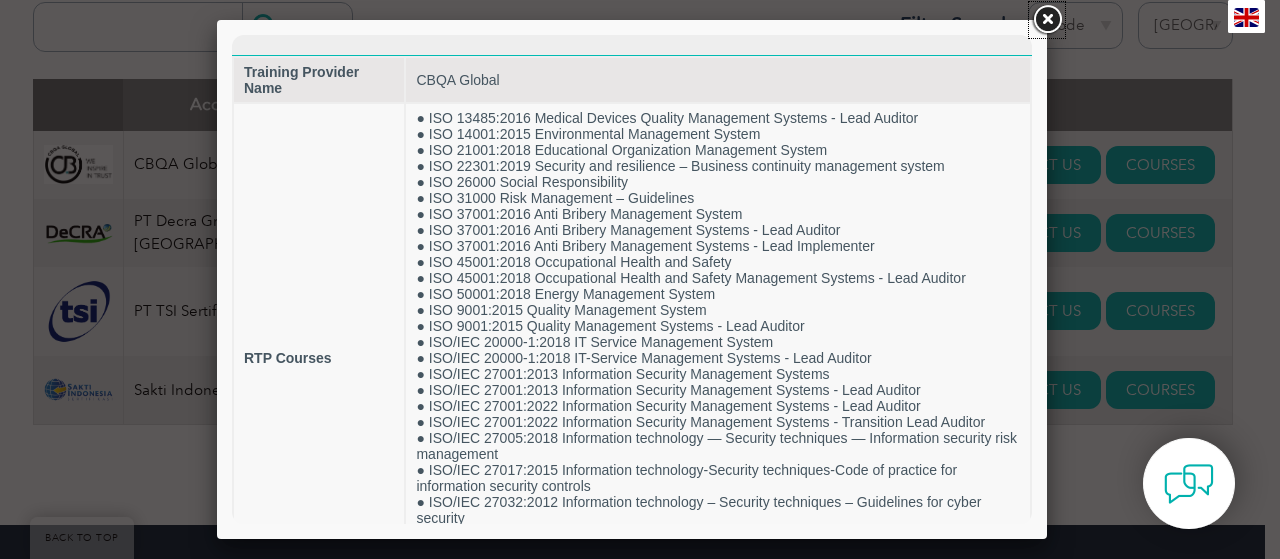 click at bounding box center [1047, 20] 